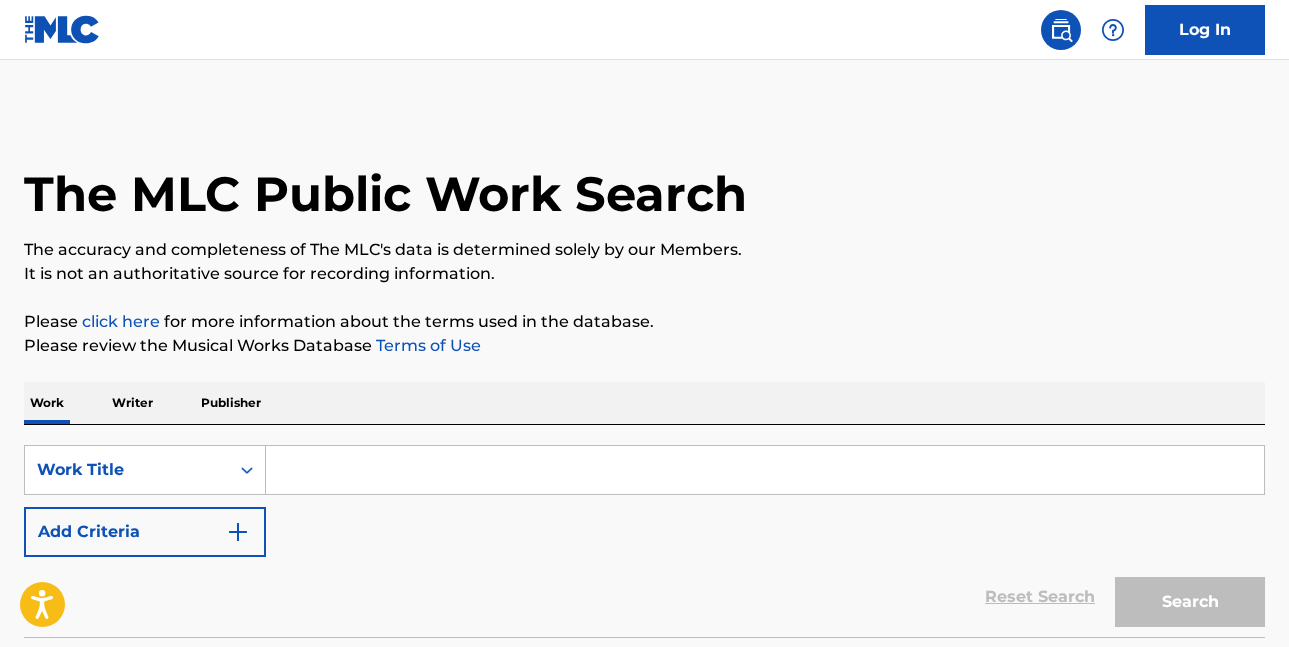 scroll, scrollTop: 0, scrollLeft: 0, axis: both 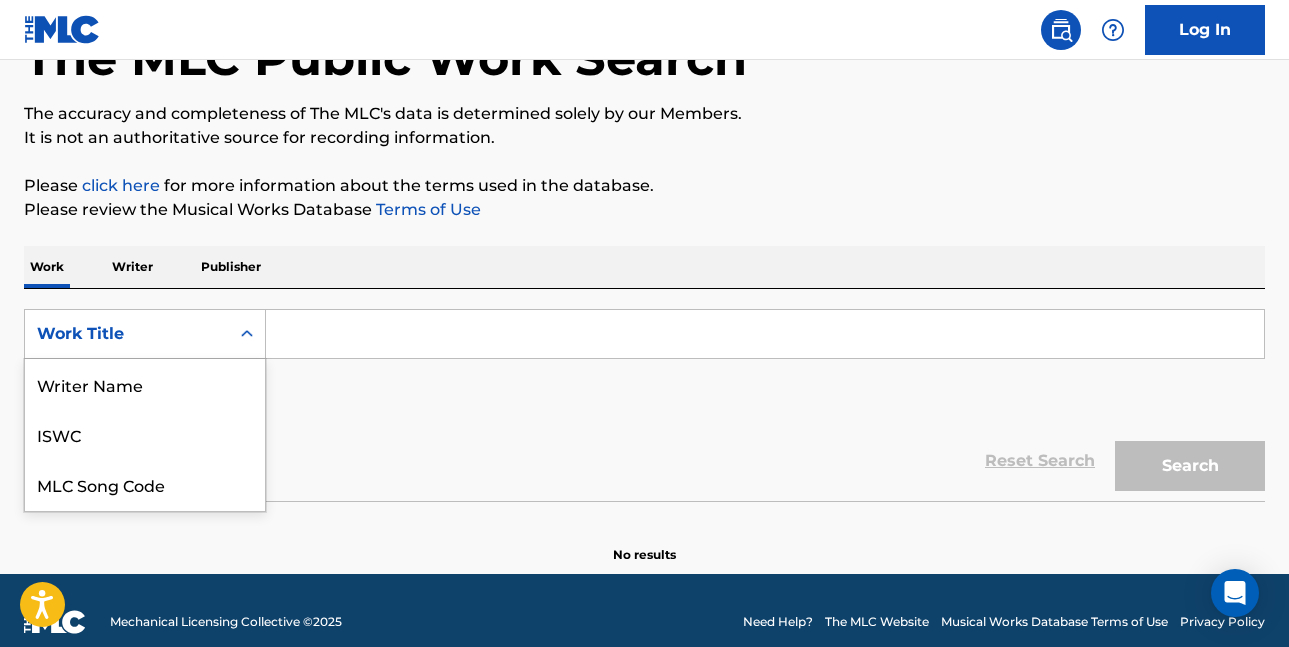 click at bounding box center [247, 334] 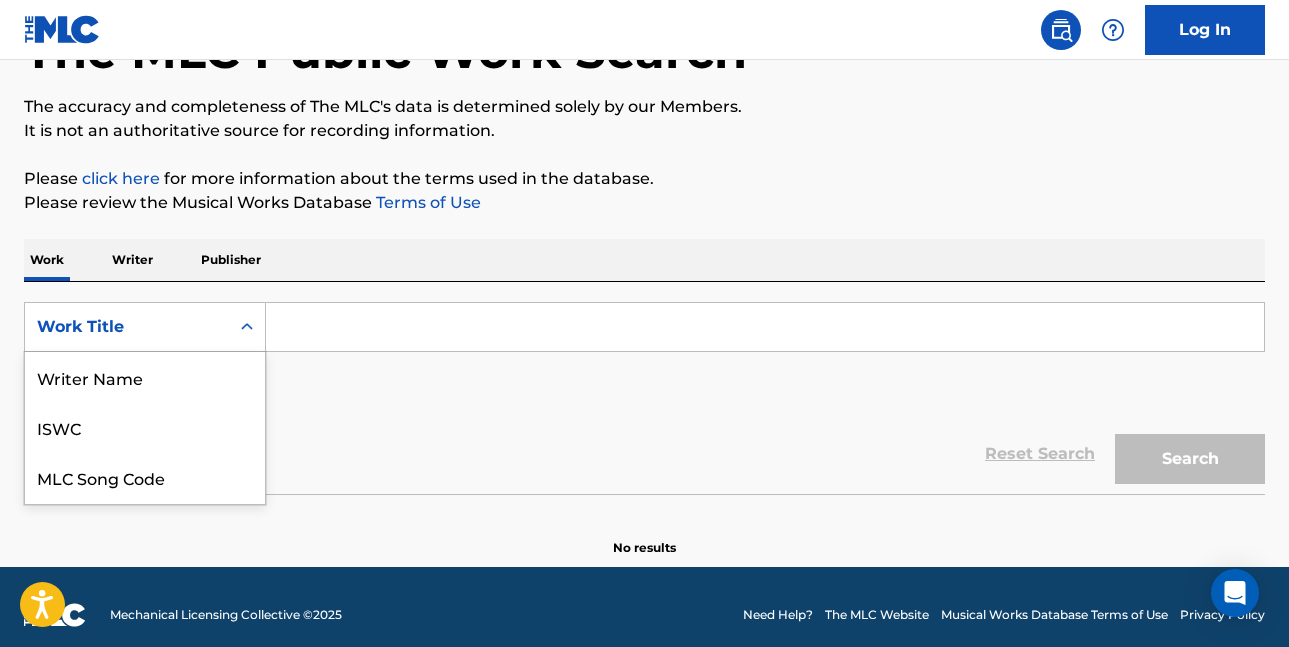 scroll, scrollTop: 100, scrollLeft: 0, axis: vertical 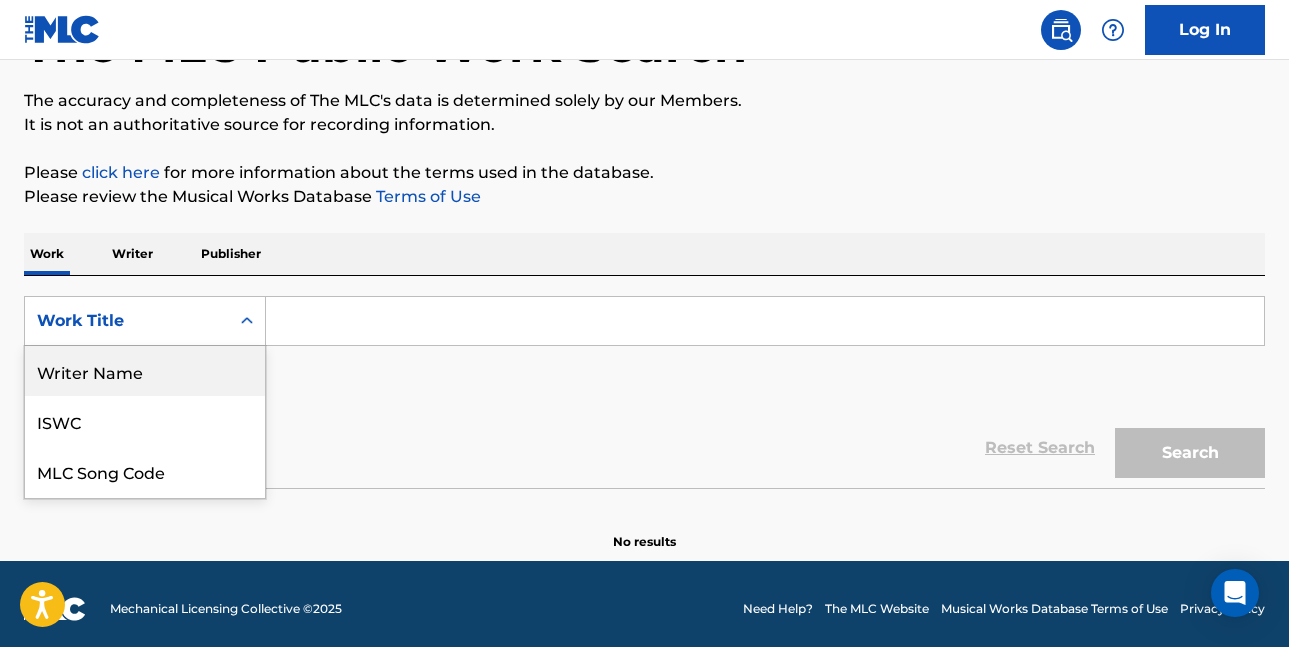 click at bounding box center (765, 321) 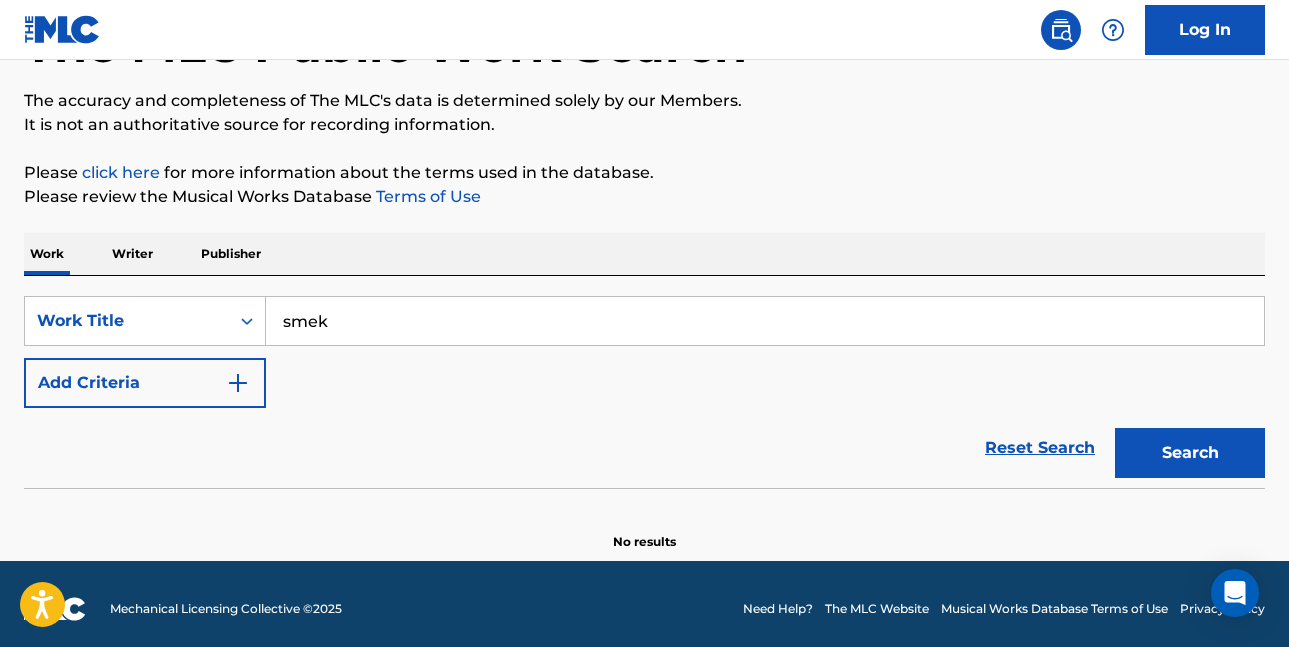 type on "smek" 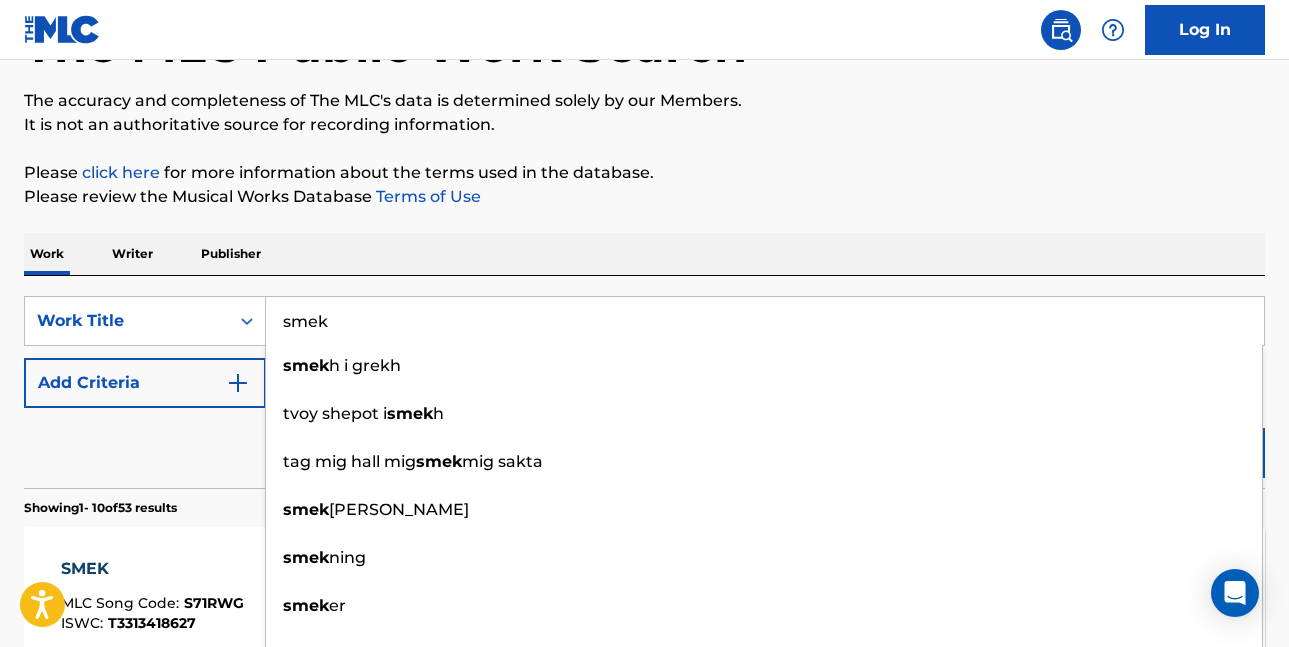 click on "Reset Search Search" at bounding box center (644, 448) 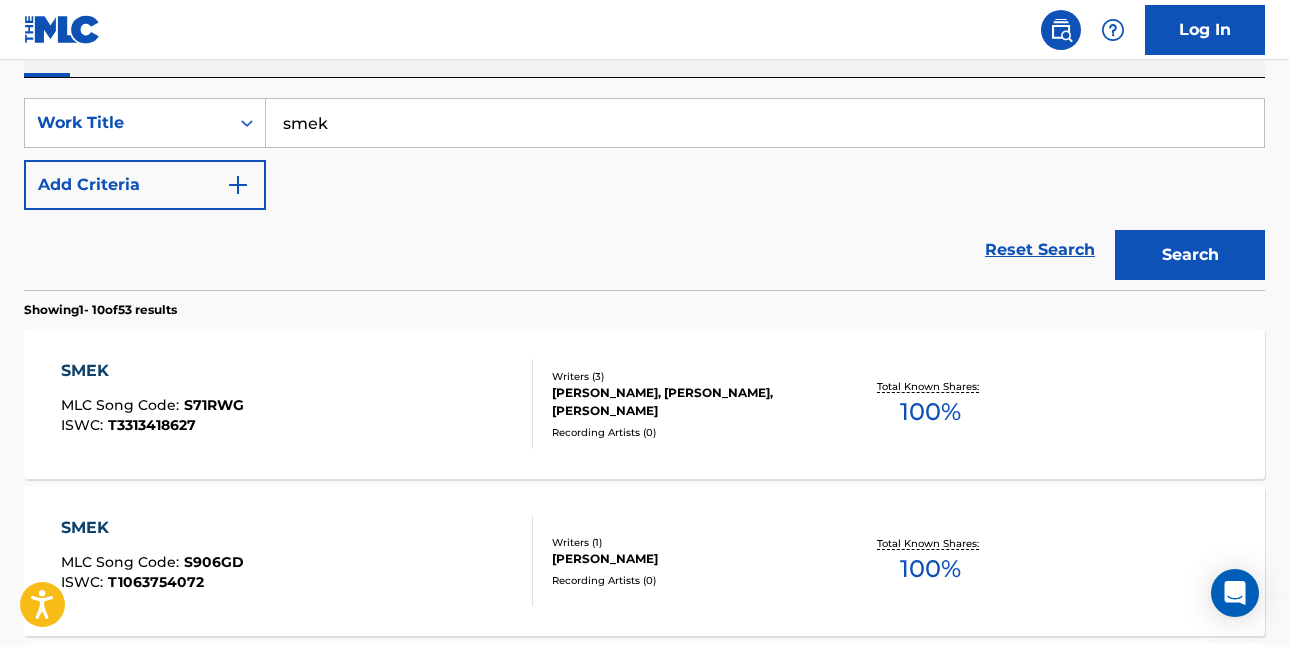 scroll, scrollTop: 349, scrollLeft: 0, axis: vertical 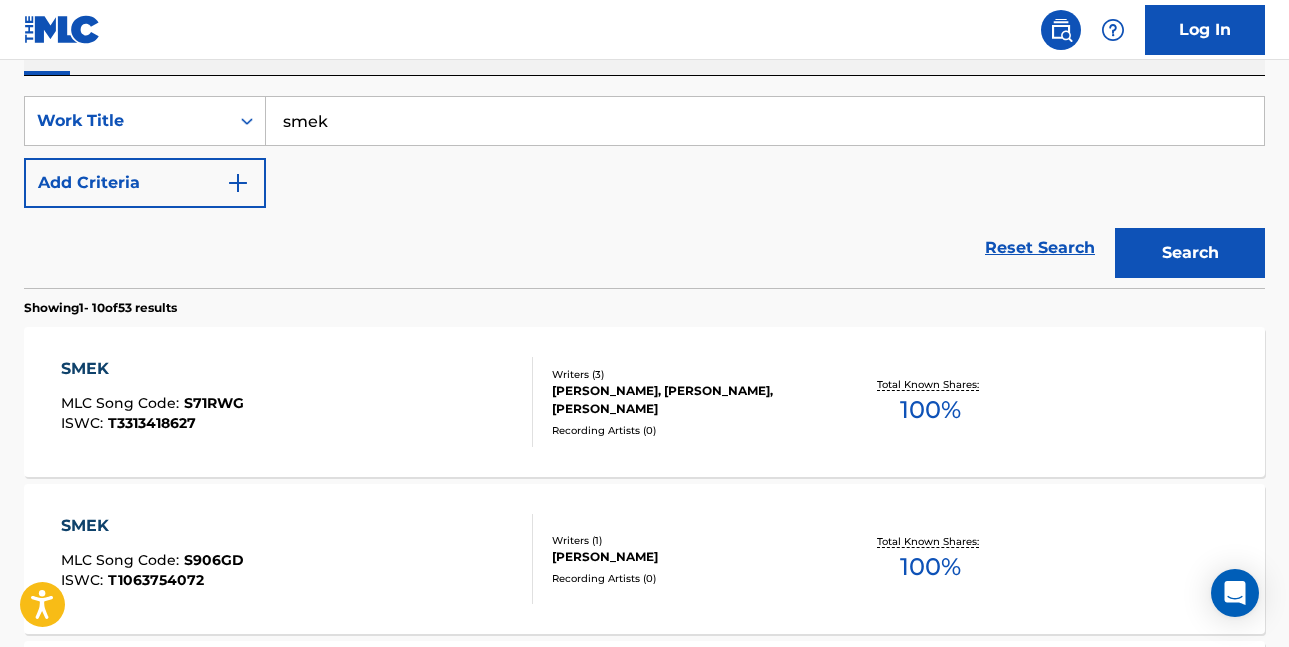 click on "SMEK" at bounding box center (152, 369) 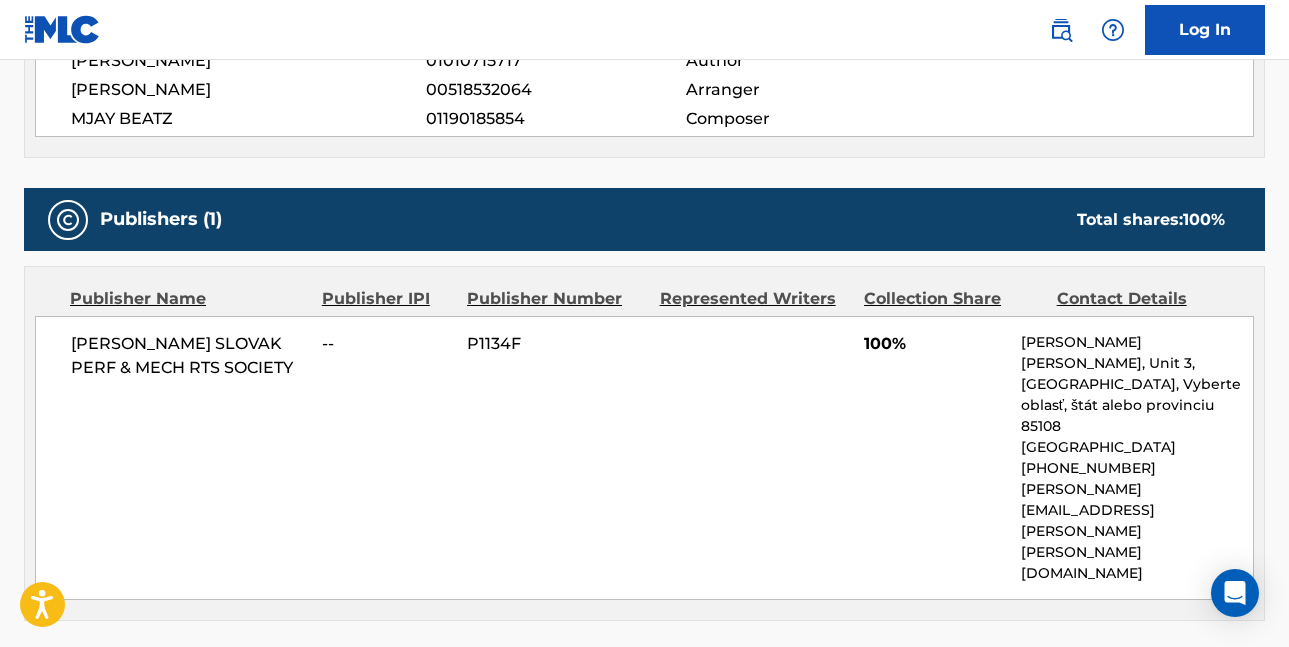 scroll, scrollTop: 941, scrollLeft: 0, axis: vertical 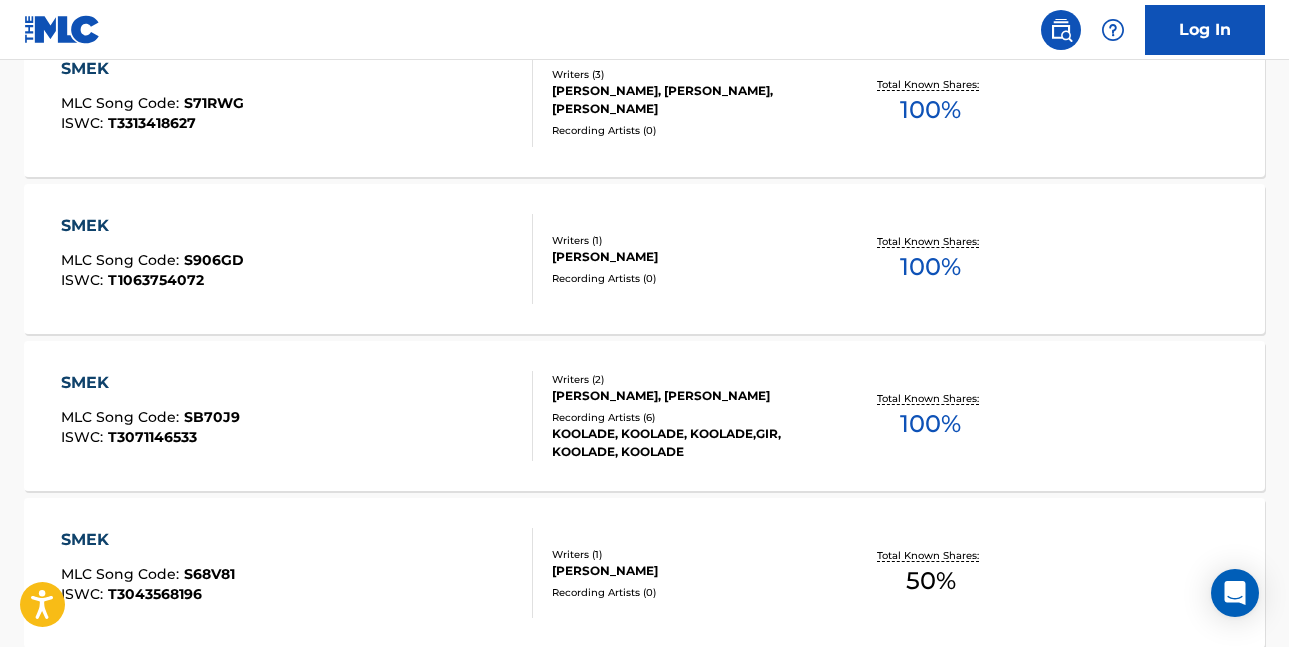 click on "SMEK MLC Song Code : S906GD ISWC : T1063754072" at bounding box center [297, 259] 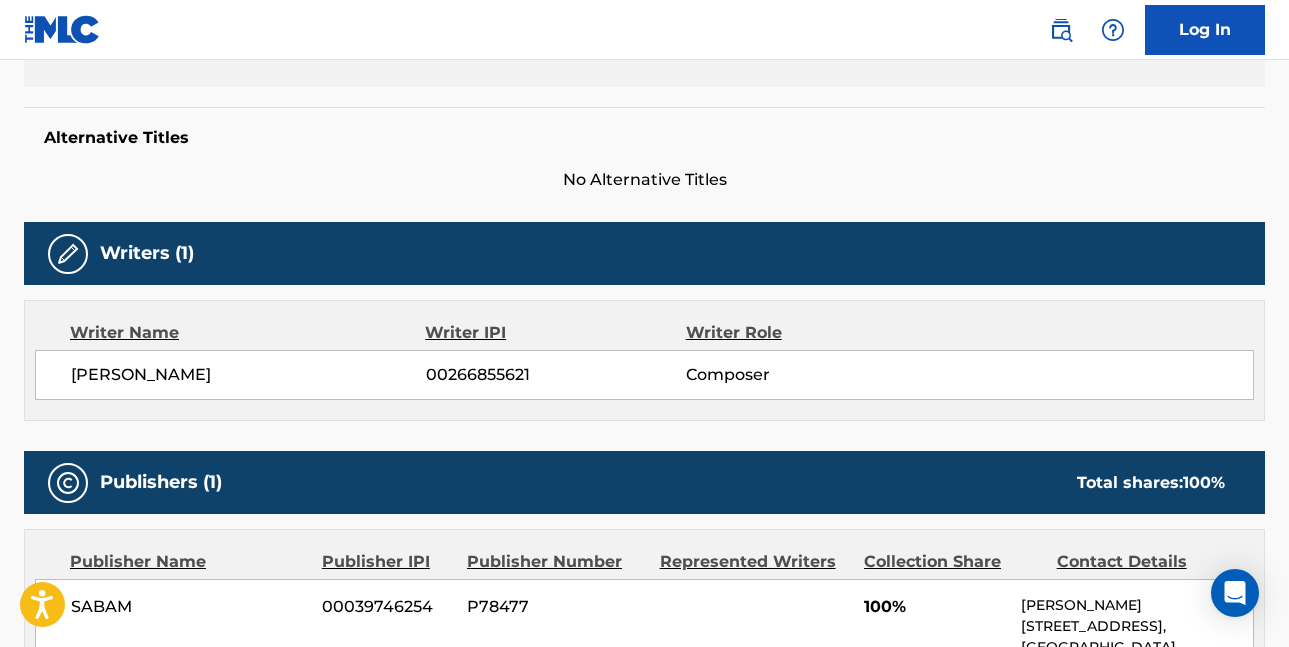 scroll, scrollTop: 476, scrollLeft: 0, axis: vertical 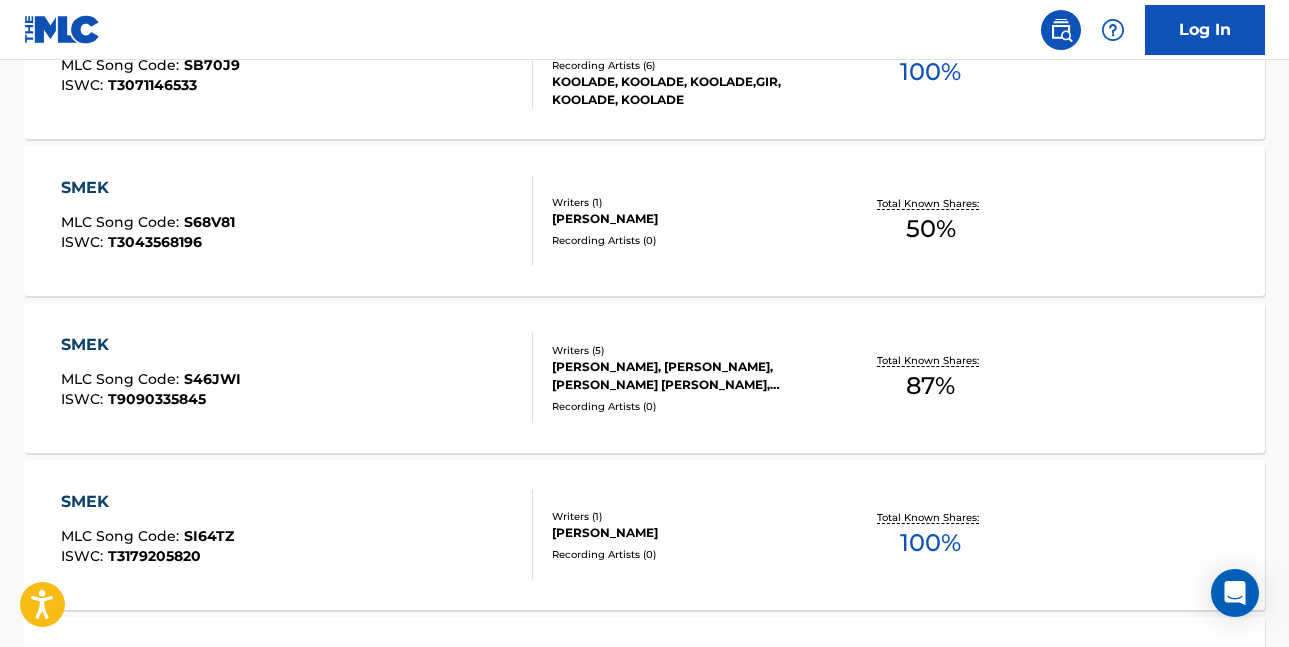 click on "SMEK MLC Song Code : S46JWI ISWC : T9090335845" at bounding box center (297, 378) 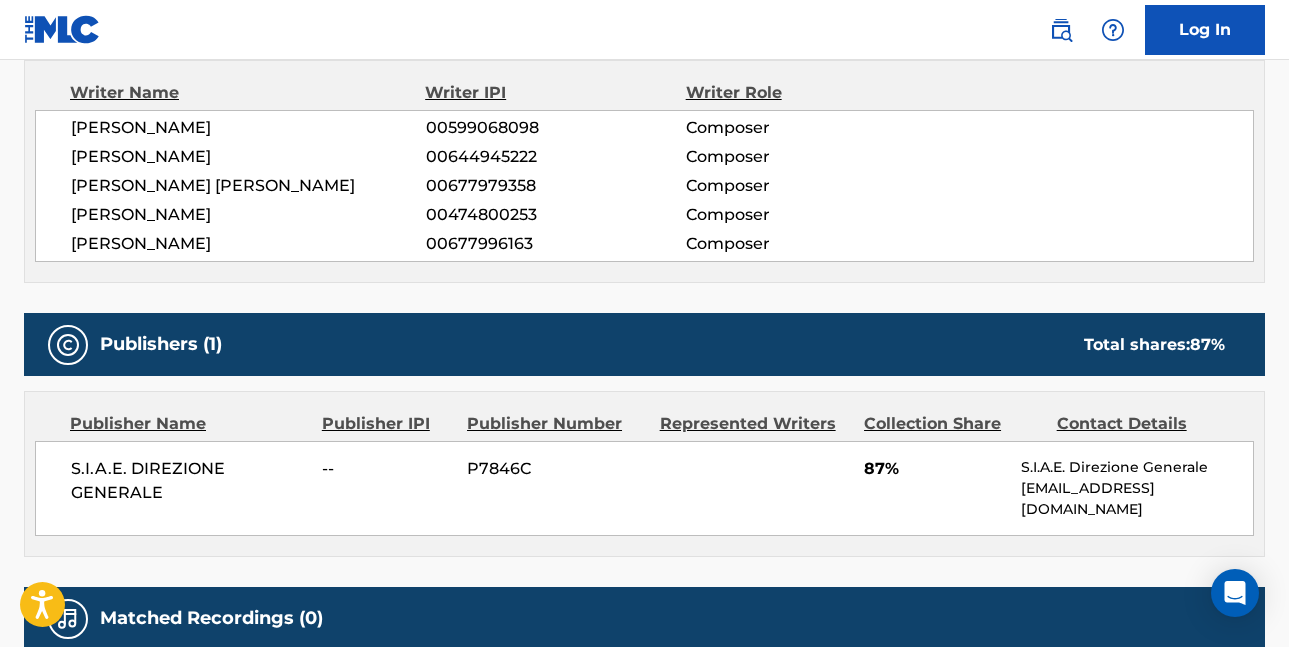 scroll, scrollTop: 900, scrollLeft: 0, axis: vertical 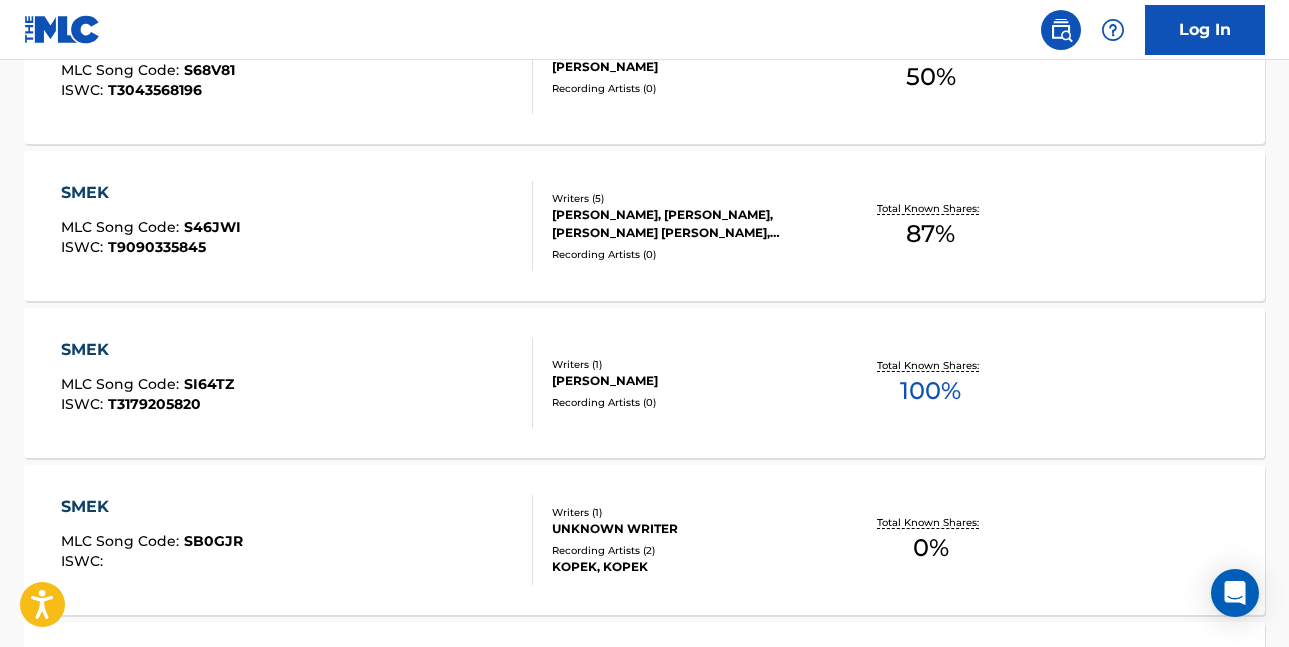click on "SMEK MLC Song Code : SI64TZ ISWC : T3179205820" at bounding box center [297, 383] 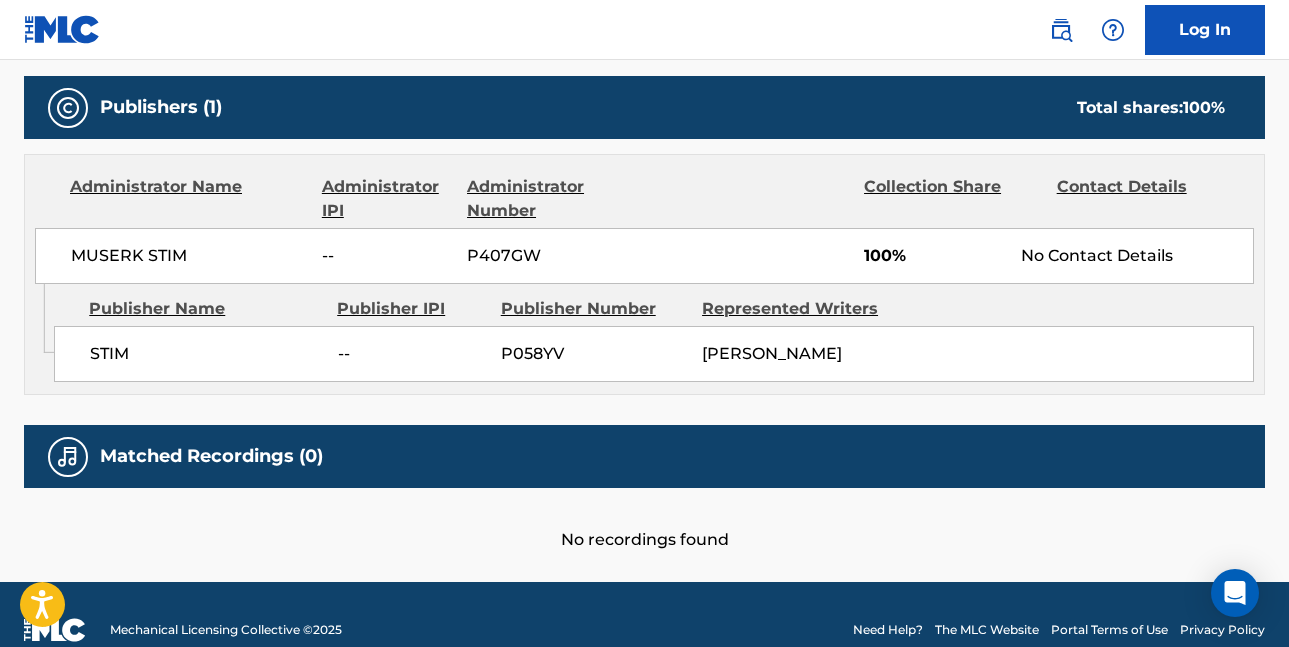 scroll, scrollTop: 888, scrollLeft: 0, axis: vertical 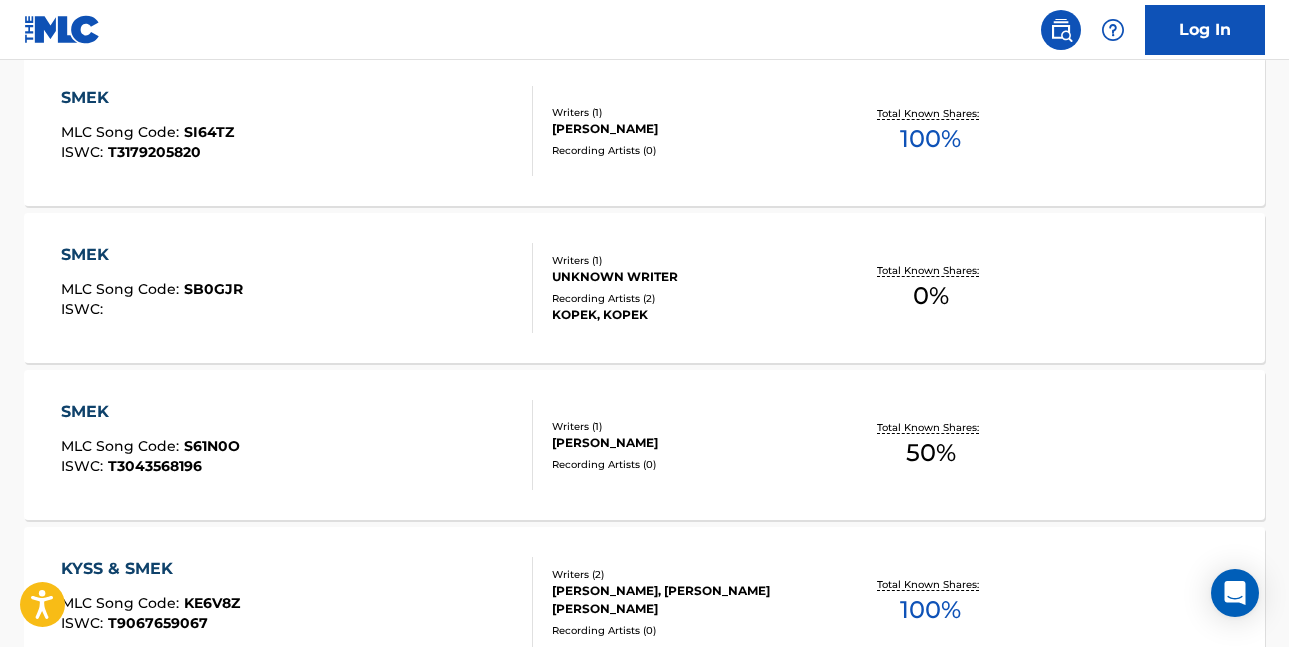 click on "SMEK MLC Song Code : S61N0O ISWC : T3043568196" at bounding box center [297, 445] 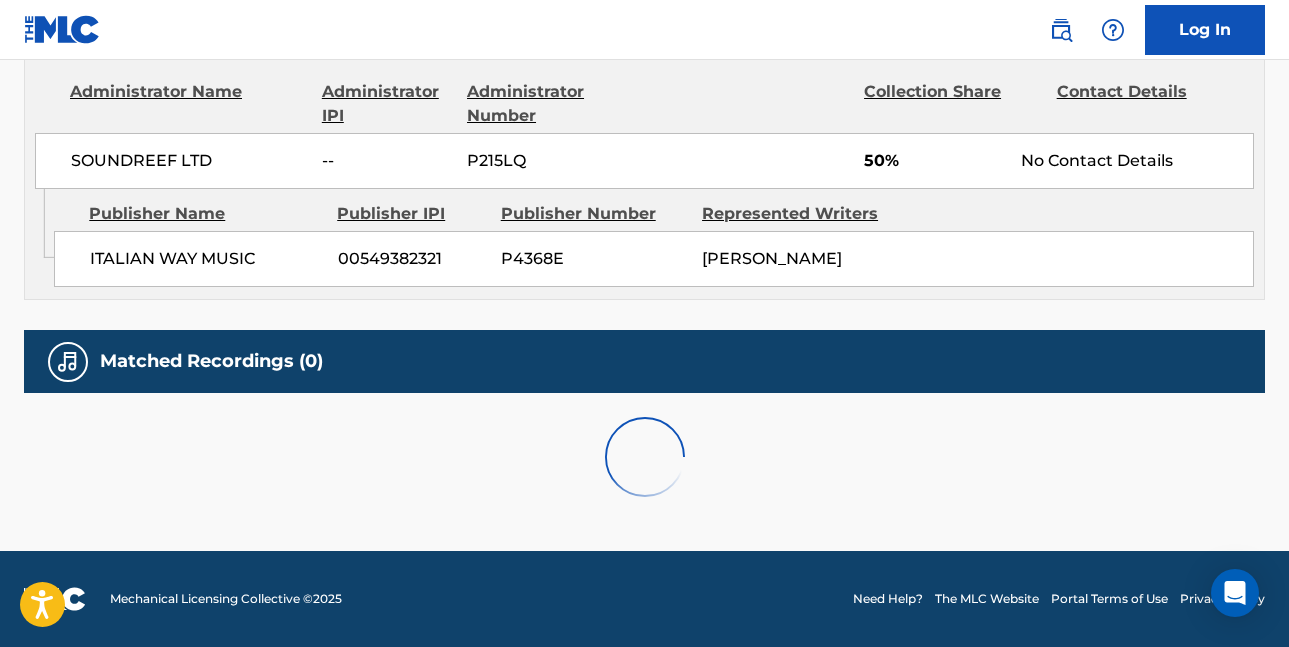 scroll 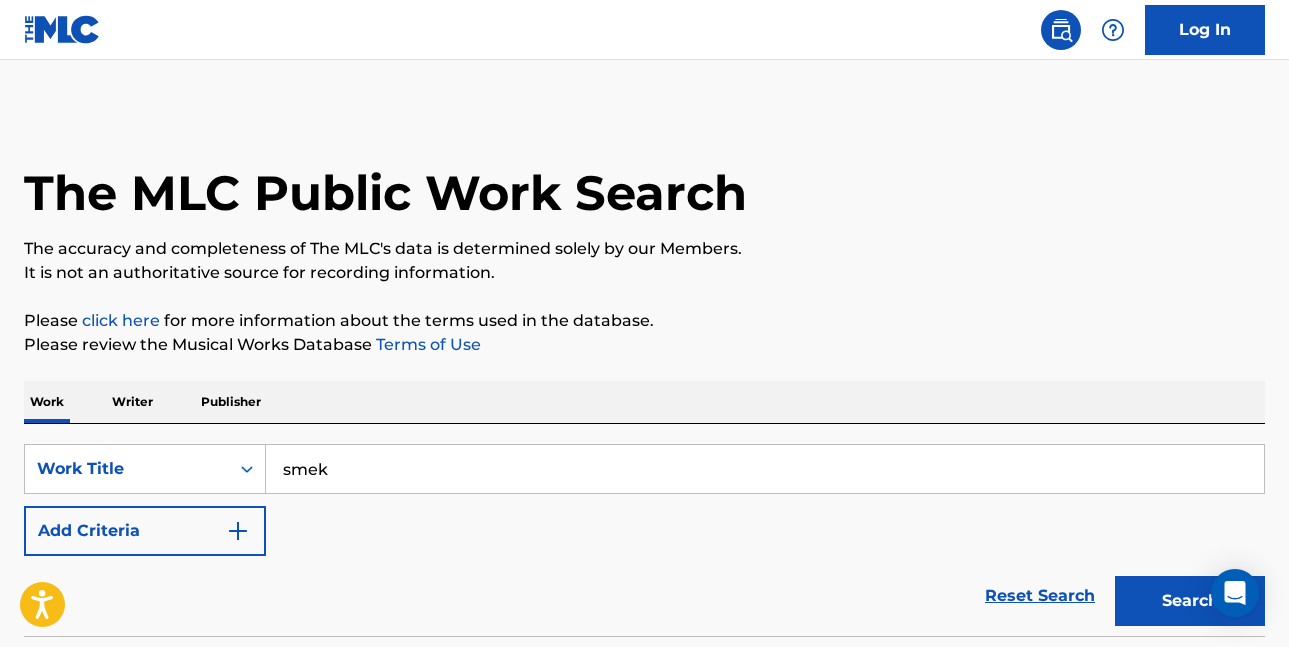 click on "smek" at bounding box center [765, 469] 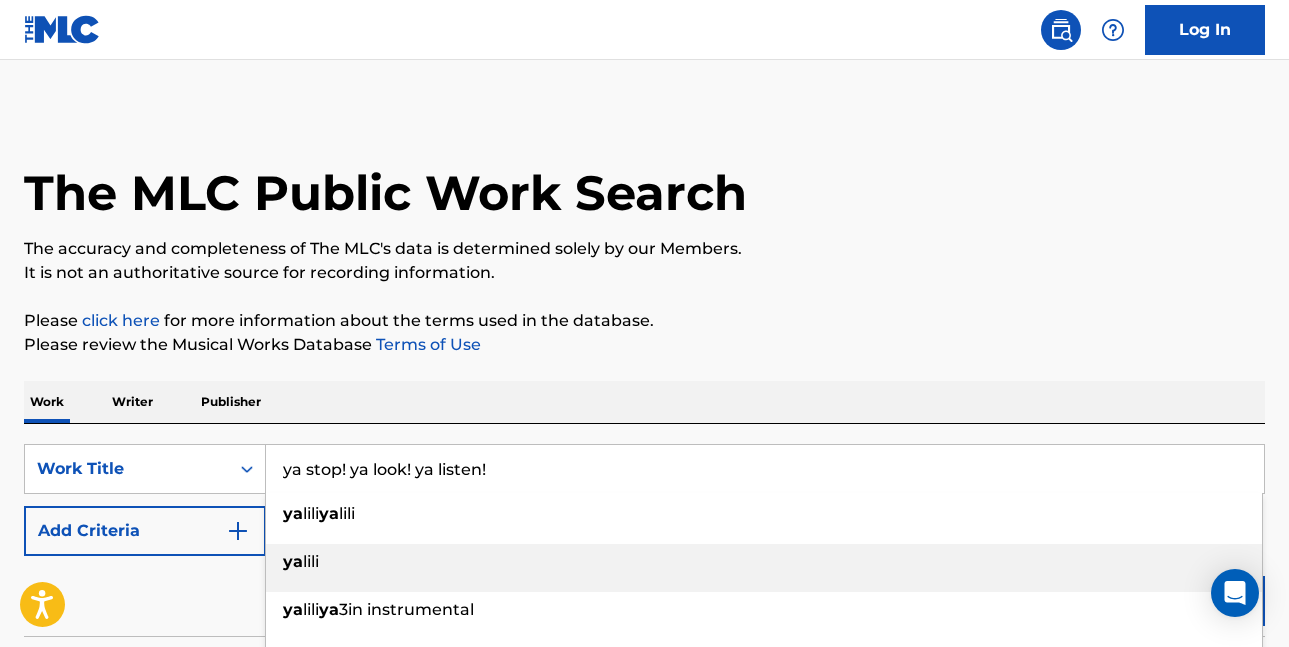 click on "ya  lili" at bounding box center [764, 562] 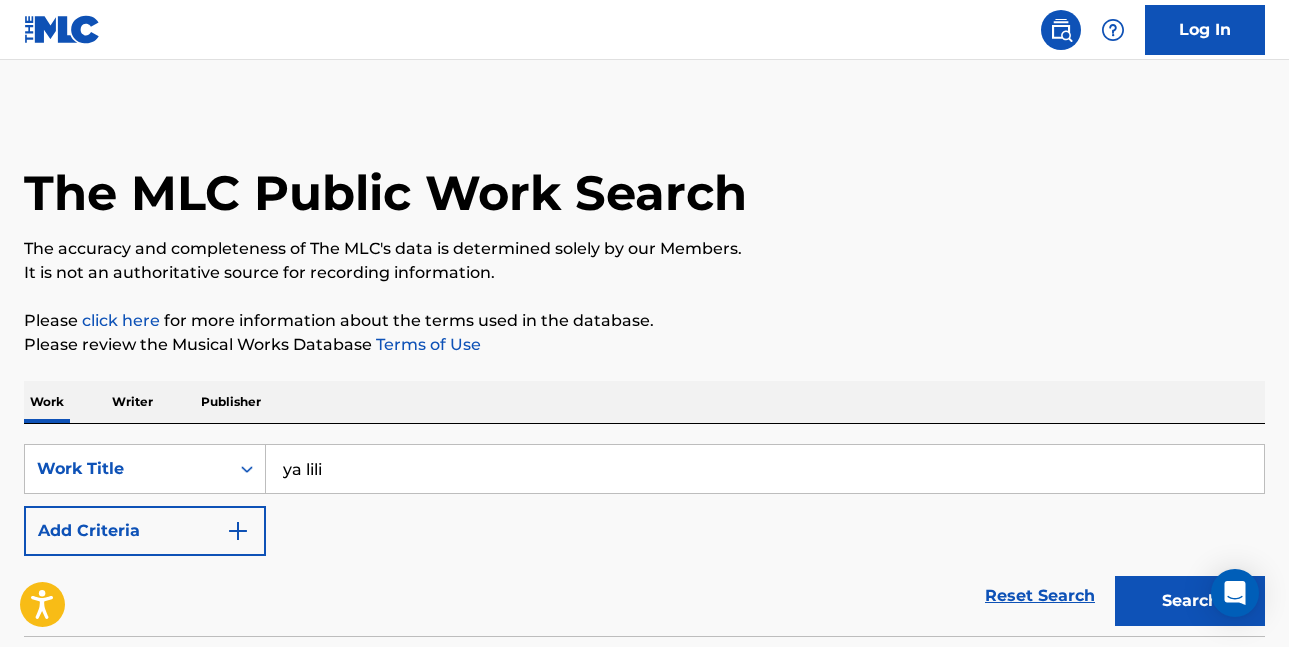 click on "Search" at bounding box center [1190, 601] 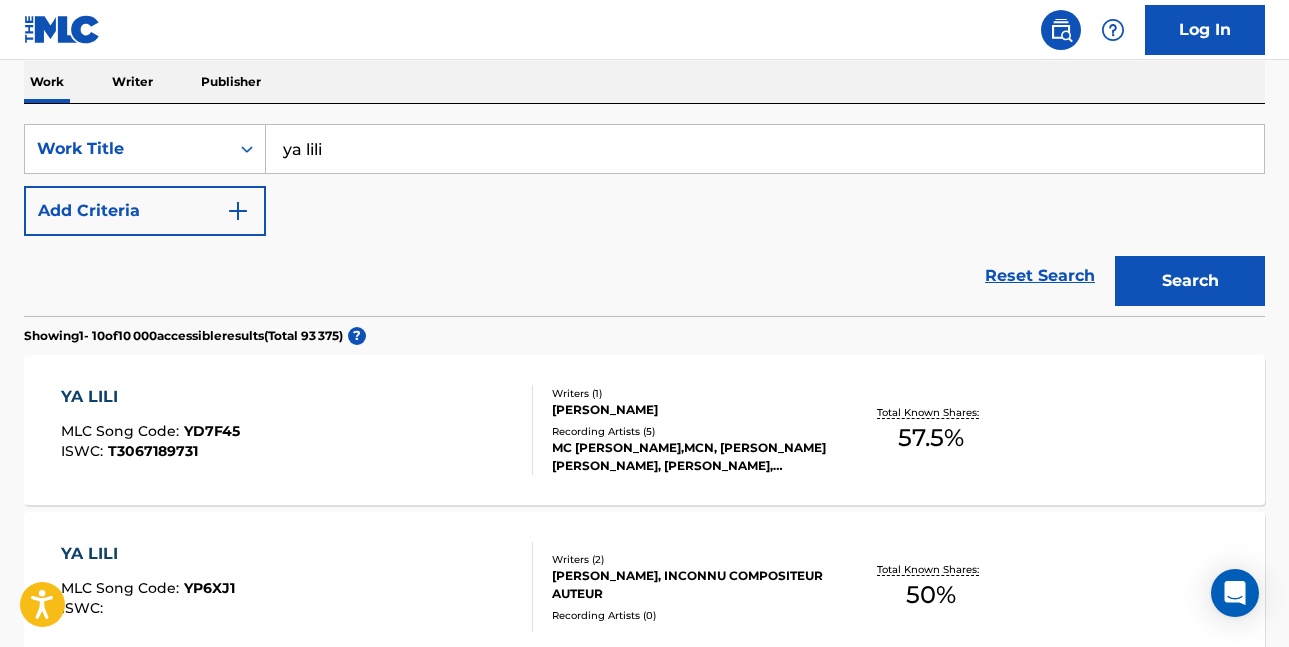 scroll, scrollTop: 424, scrollLeft: 0, axis: vertical 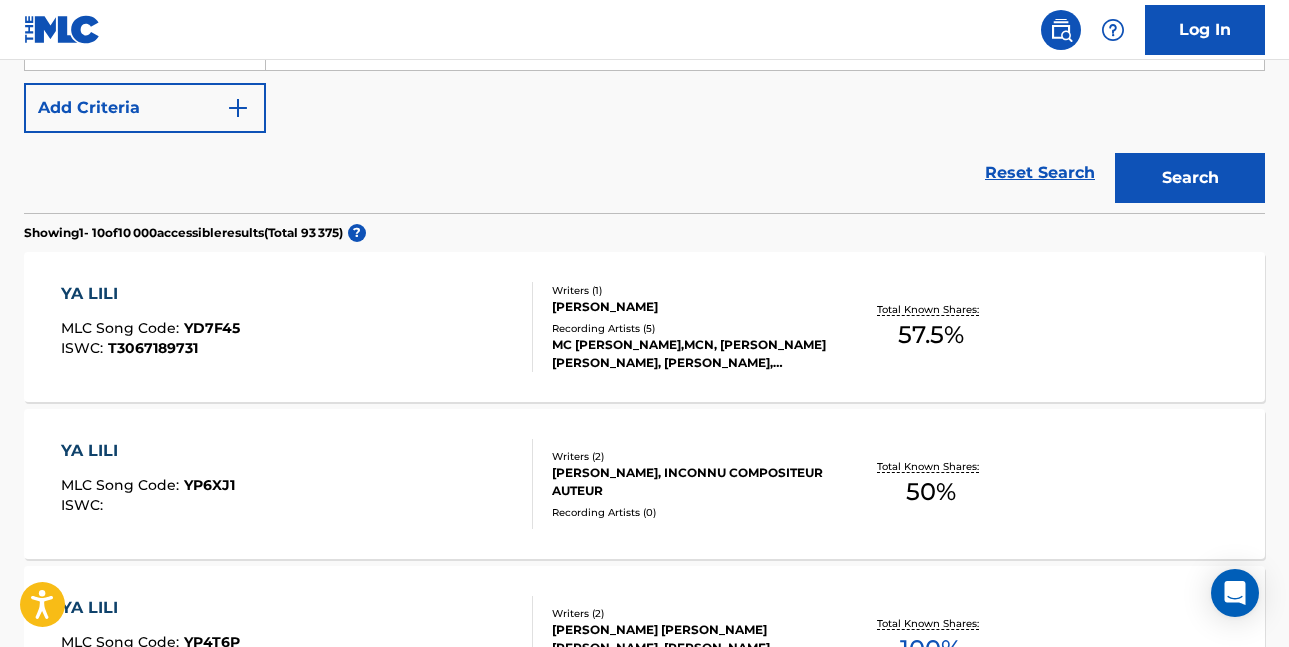click on "YA LILI MLC Song Code : YD7F45 ISWC : T3067189731" at bounding box center (297, 327) 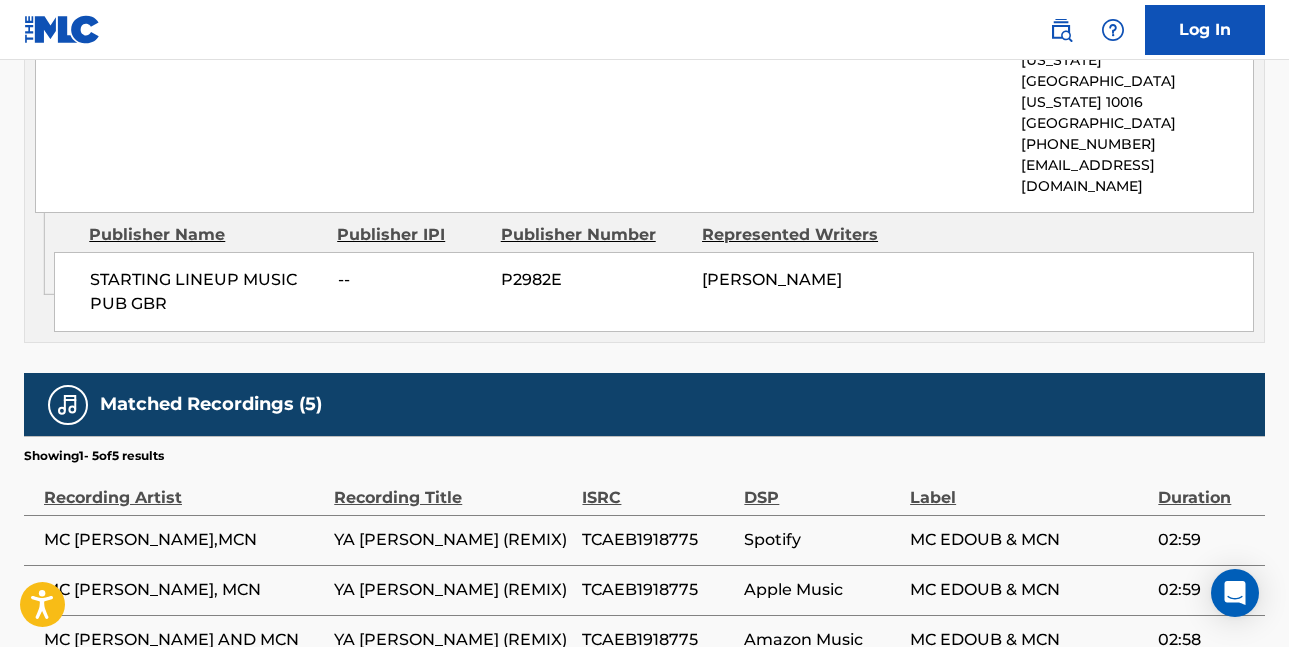 scroll, scrollTop: 1652, scrollLeft: 0, axis: vertical 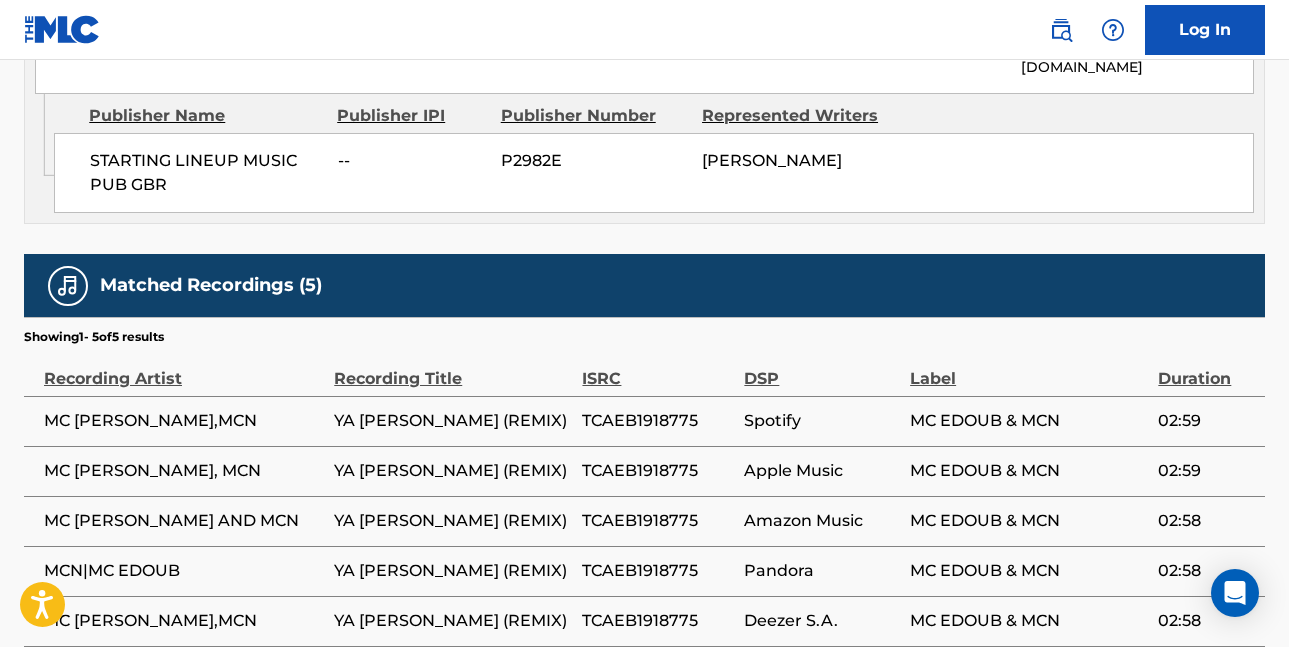 click on "TCAEB1918775" at bounding box center [658, 421] 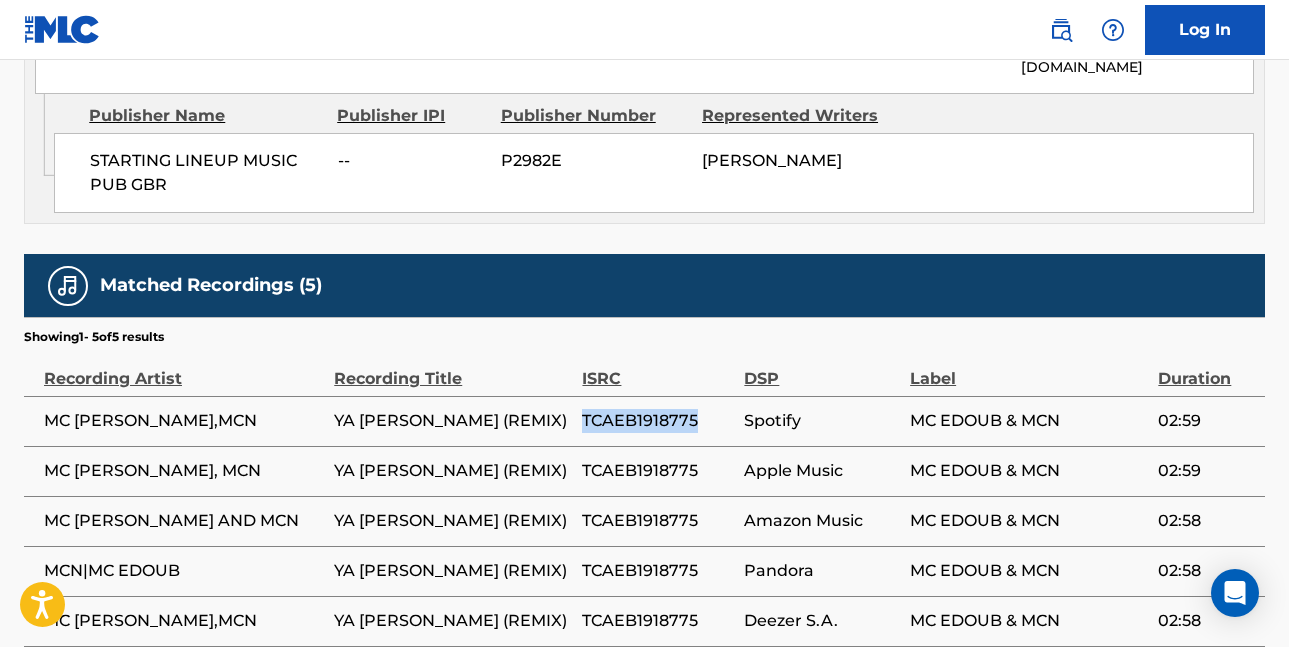 click on "TCAEB1918775" at bounding box center (658, 421) 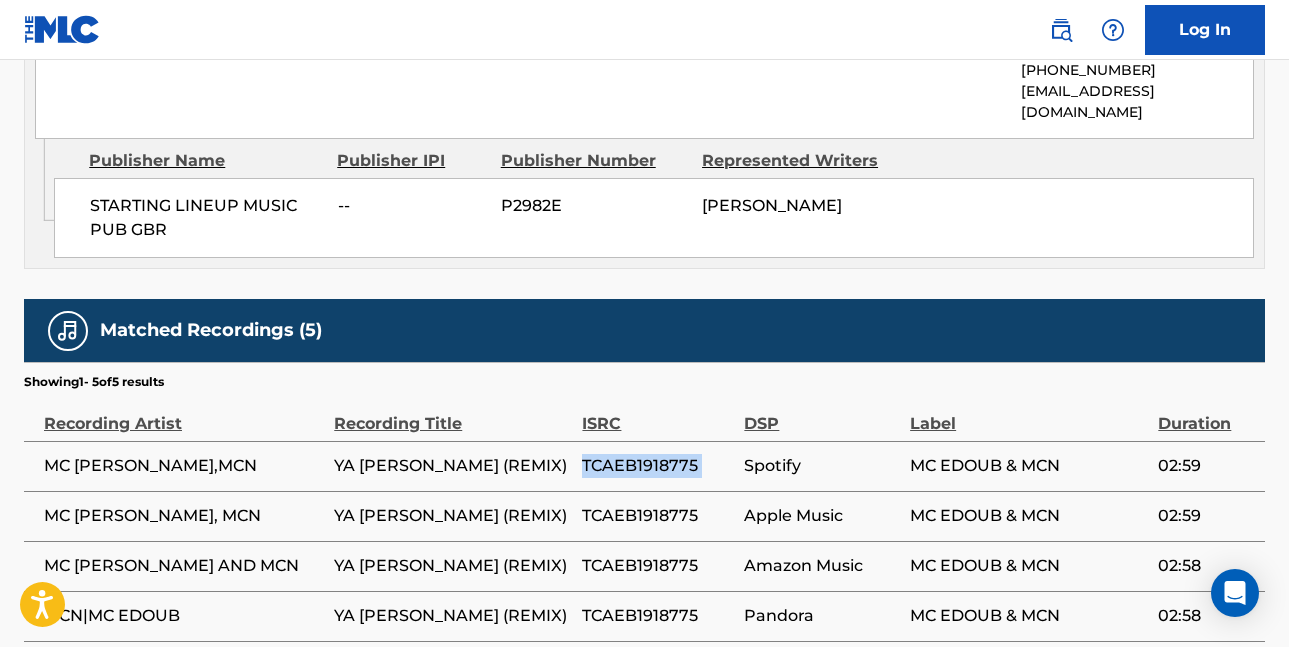 scroll, scrollTop: 1652, scrollLeft: 0, axis: vertical 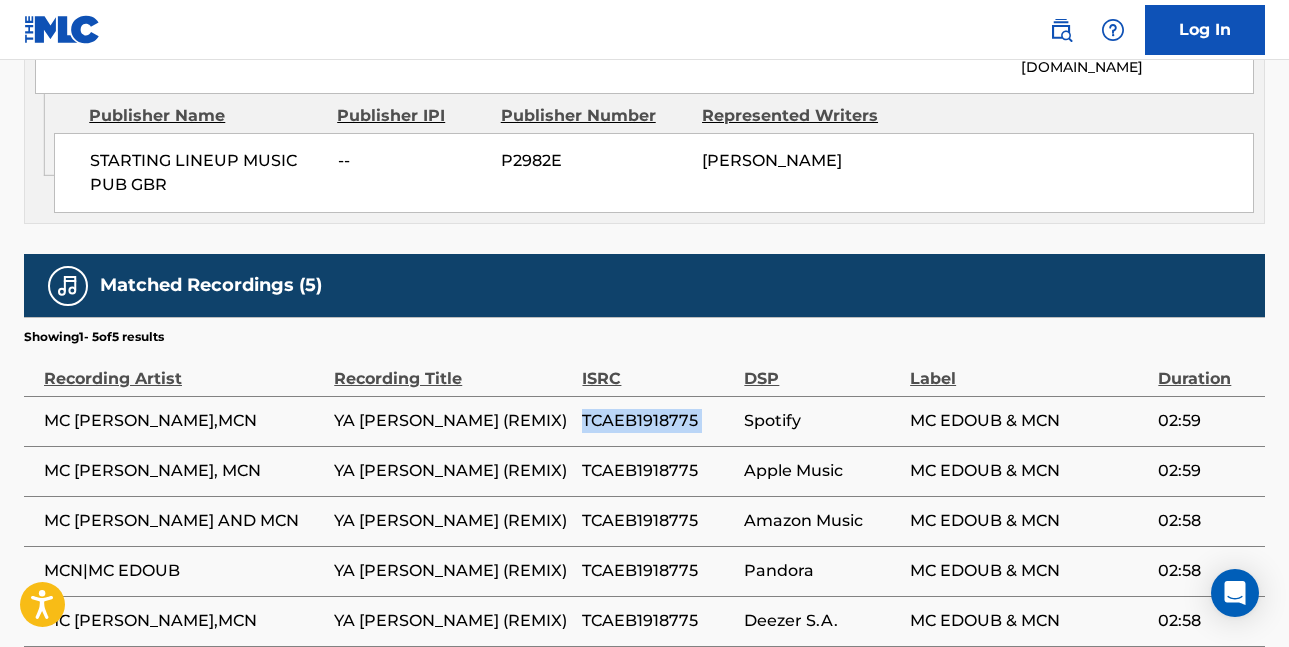 copy on "TCAEB1918775" 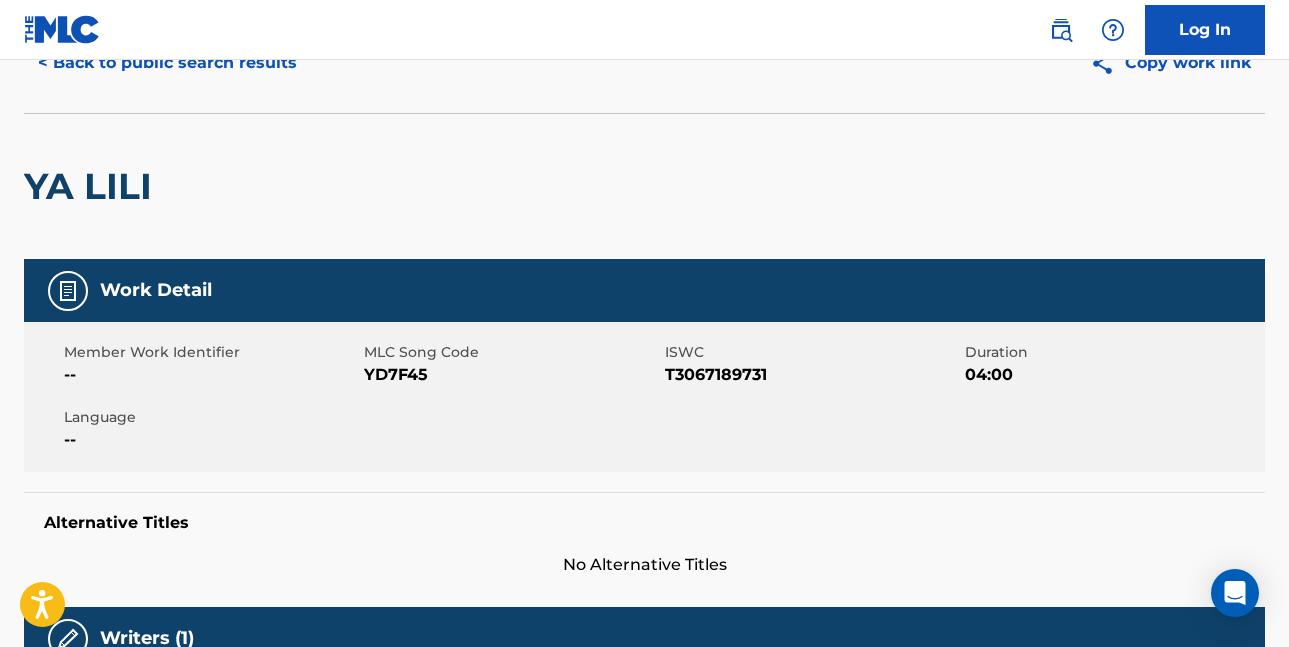 scroll, scrollTop: 0, scrollLeft: 0, axis: both 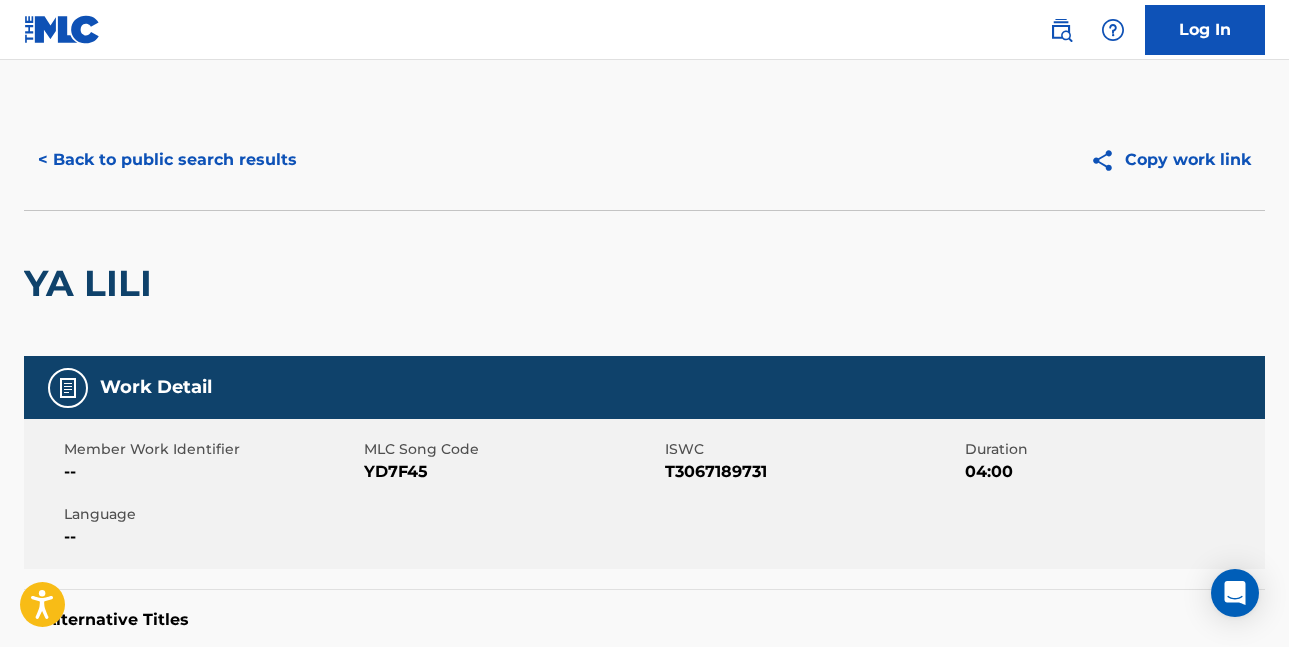 click on "< Back to public search results" at bounding box center [167, 160] 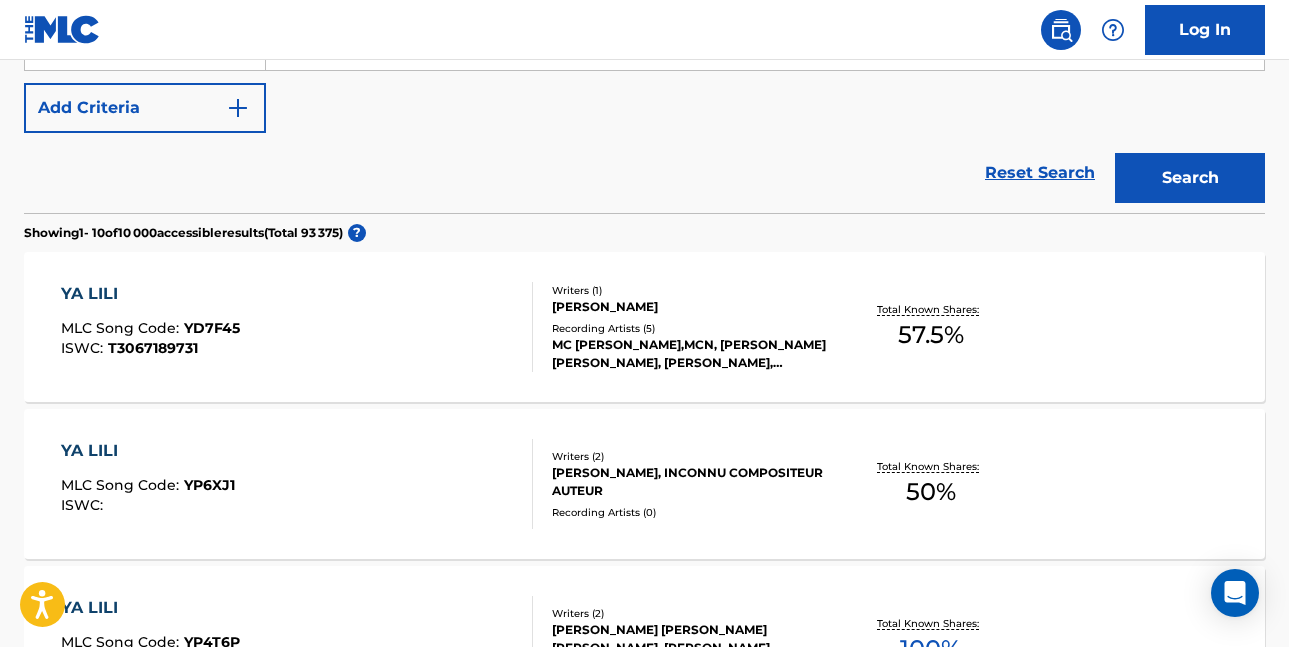 scroll, scrollTop: 0, scrollLeft: 0, axis: both 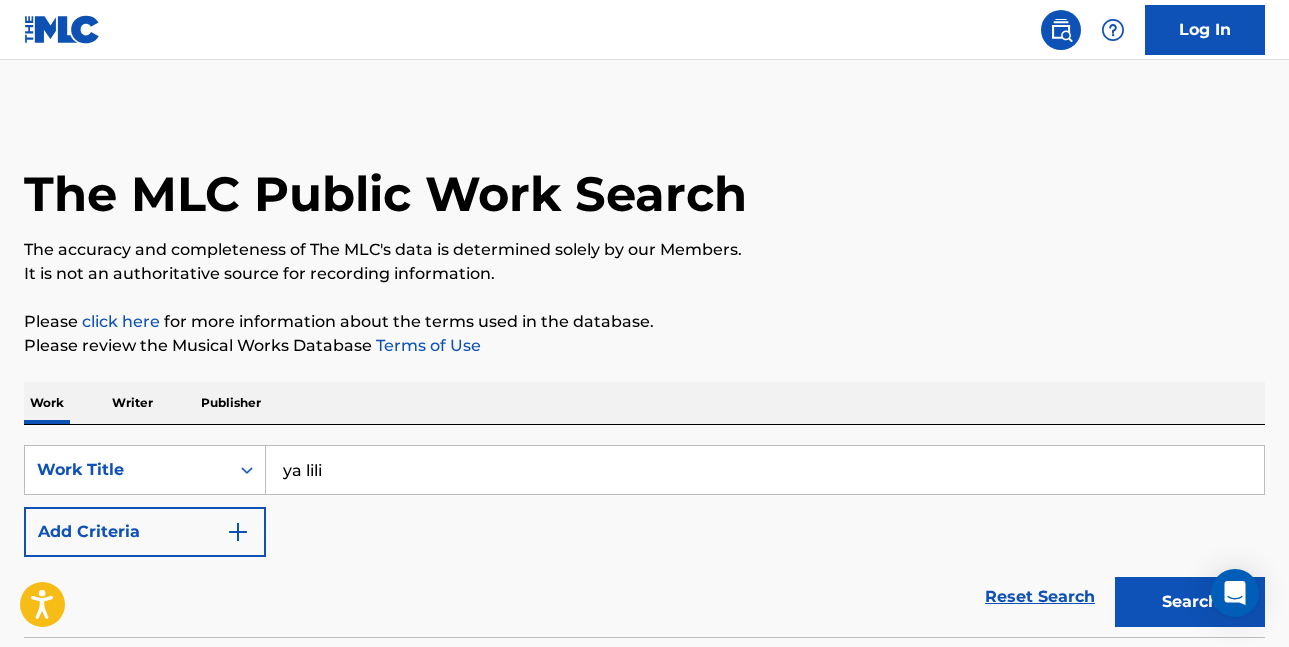 click on "ya lili" at bounding box center [765, 470] 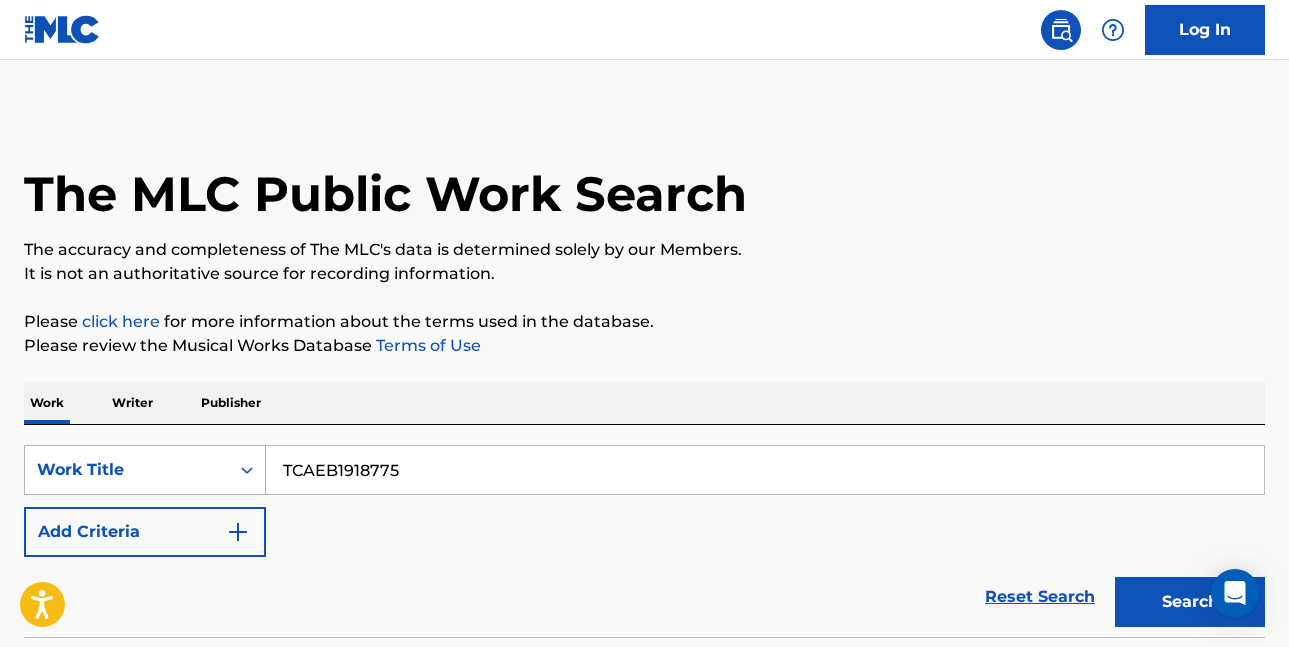 type on "TCAEB1918775" 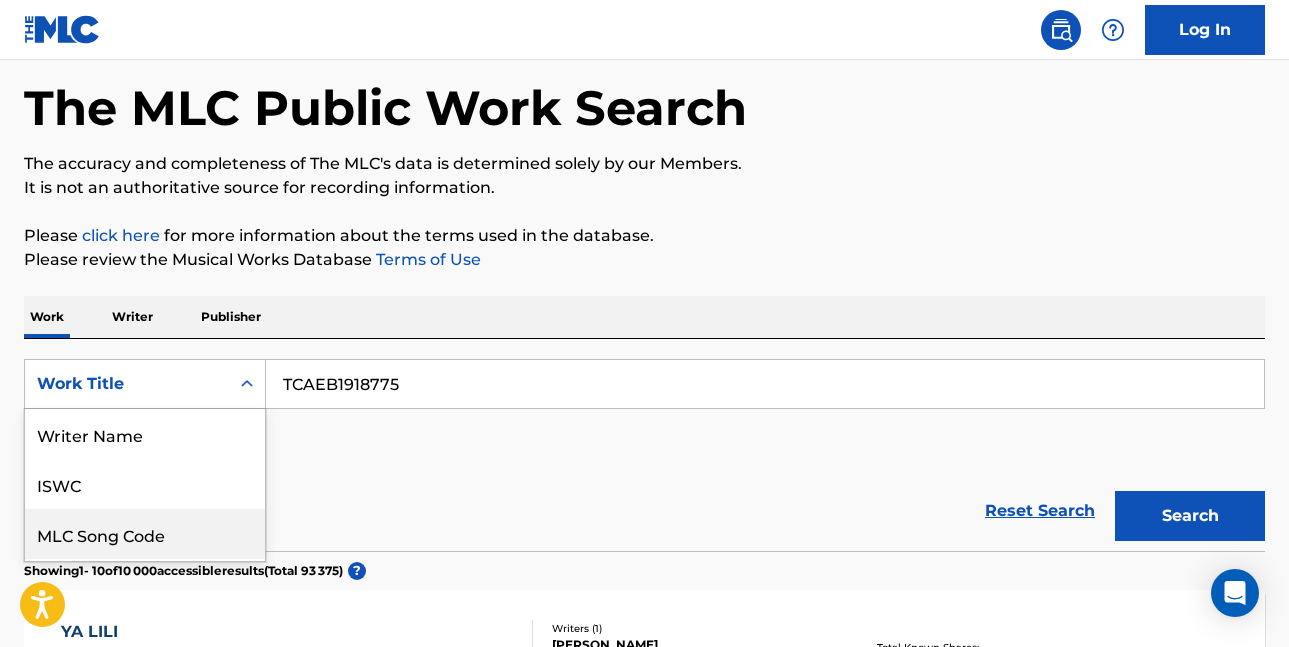 click on "8 results available. Use Up and Down to choose options, press Enter to select the currently focused option, press Escape to exit the menu, press Tab to select the option and exit the menu. Work Title Writer Name ISWC MLC Song Code Writer IPI Publisher Name Publisher IPI MLC Publisher Number Work Title" at bounding box center [145, 384] 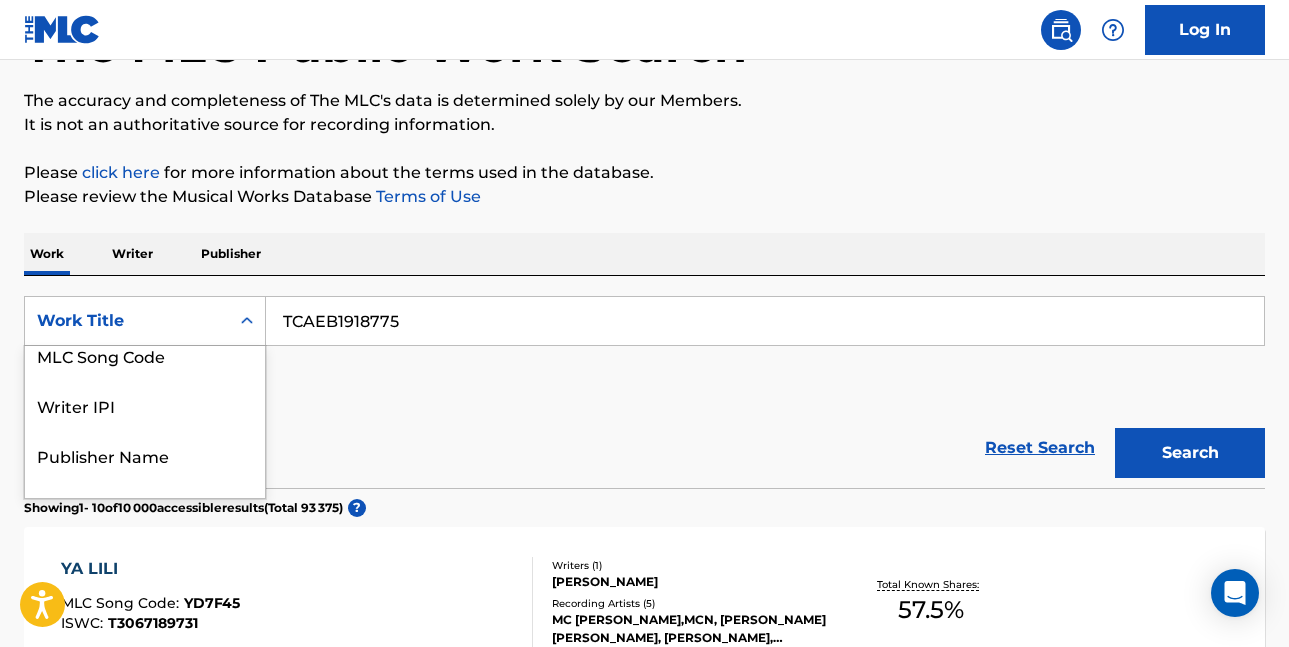 scroll, scrollTop: 0, scrollLeft: 0, axis: both 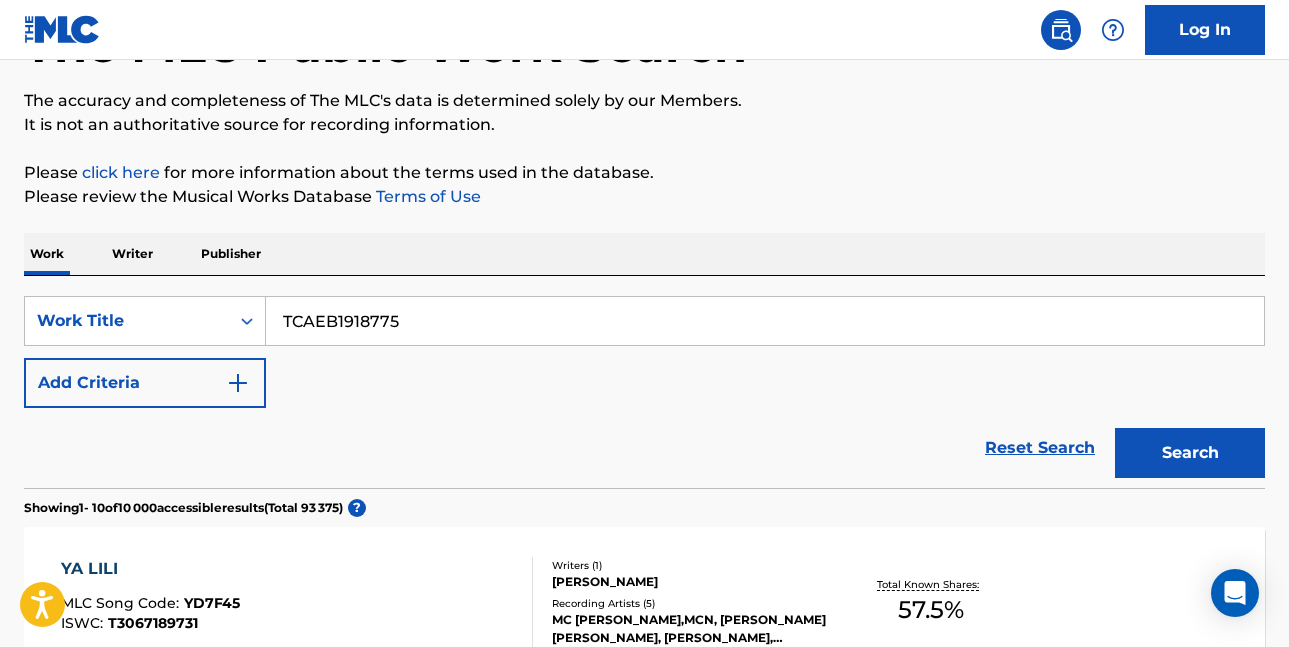 click on "Search" at bounding box center [1190, 453] 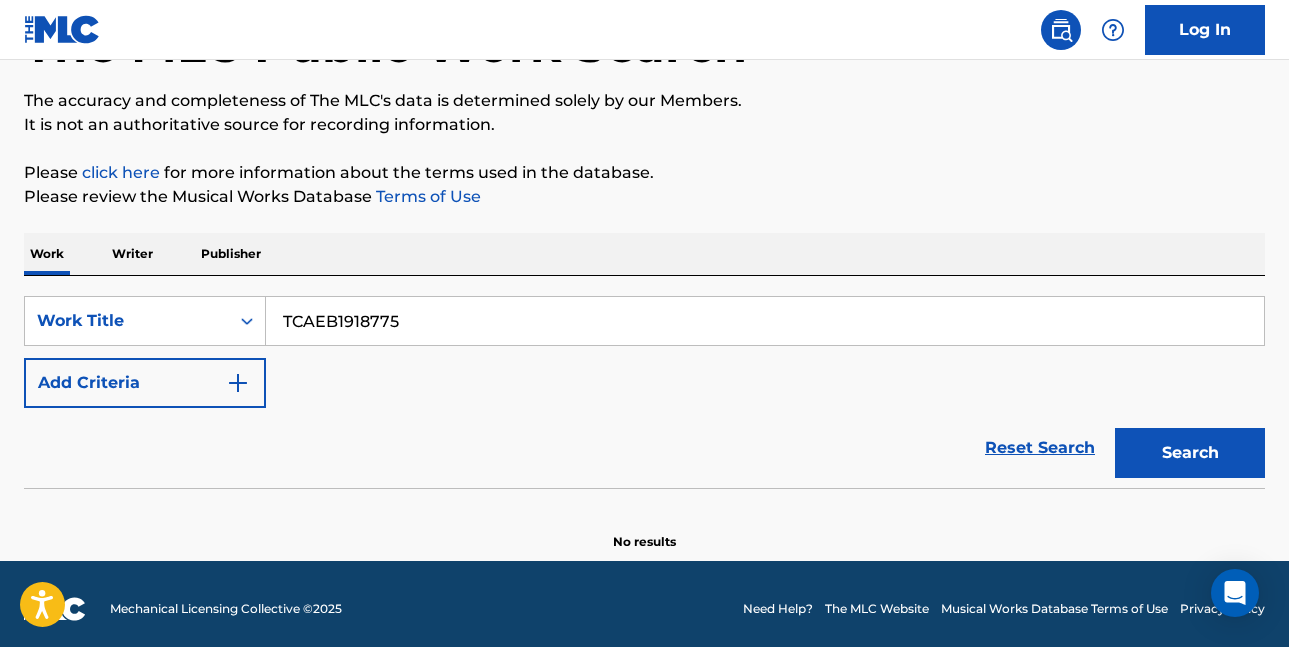 click on "TCAEB1918775" at bounding box center (765, 321) 